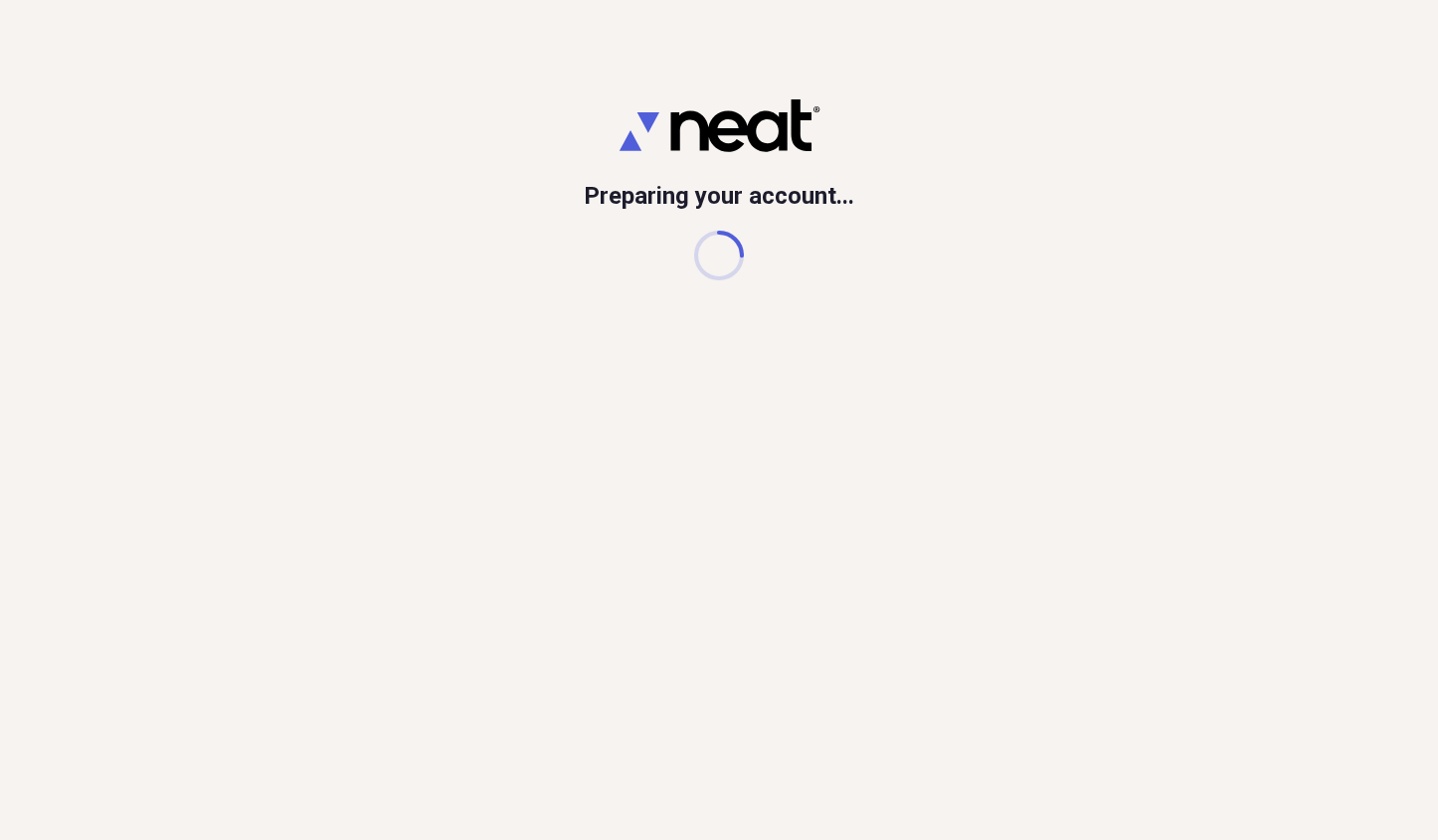 scroll, scrollTop: 0, scrollLeft: 0, axis: both 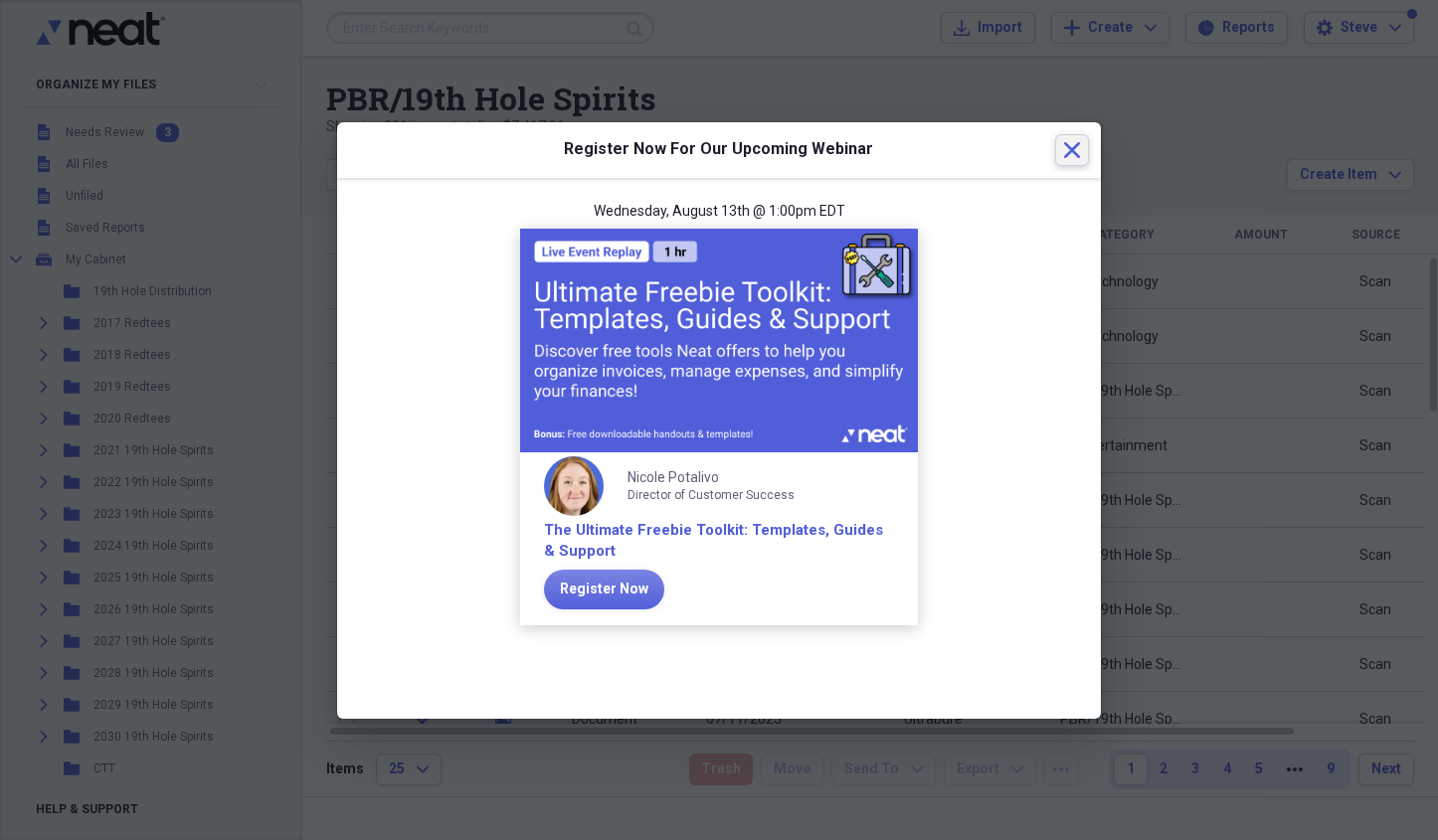 click on "Close" 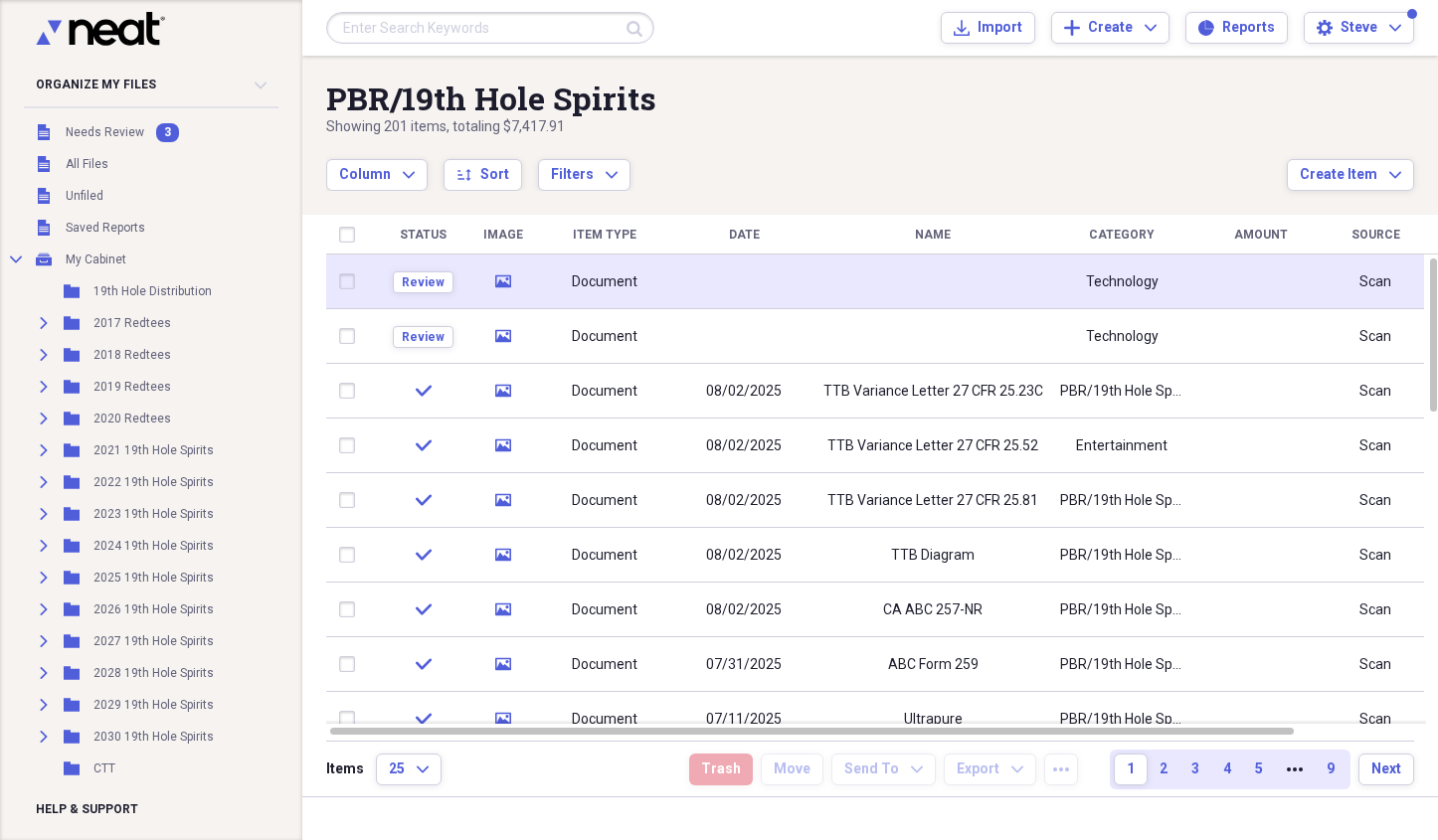 click on "Document" at bounding box center (605, 281) 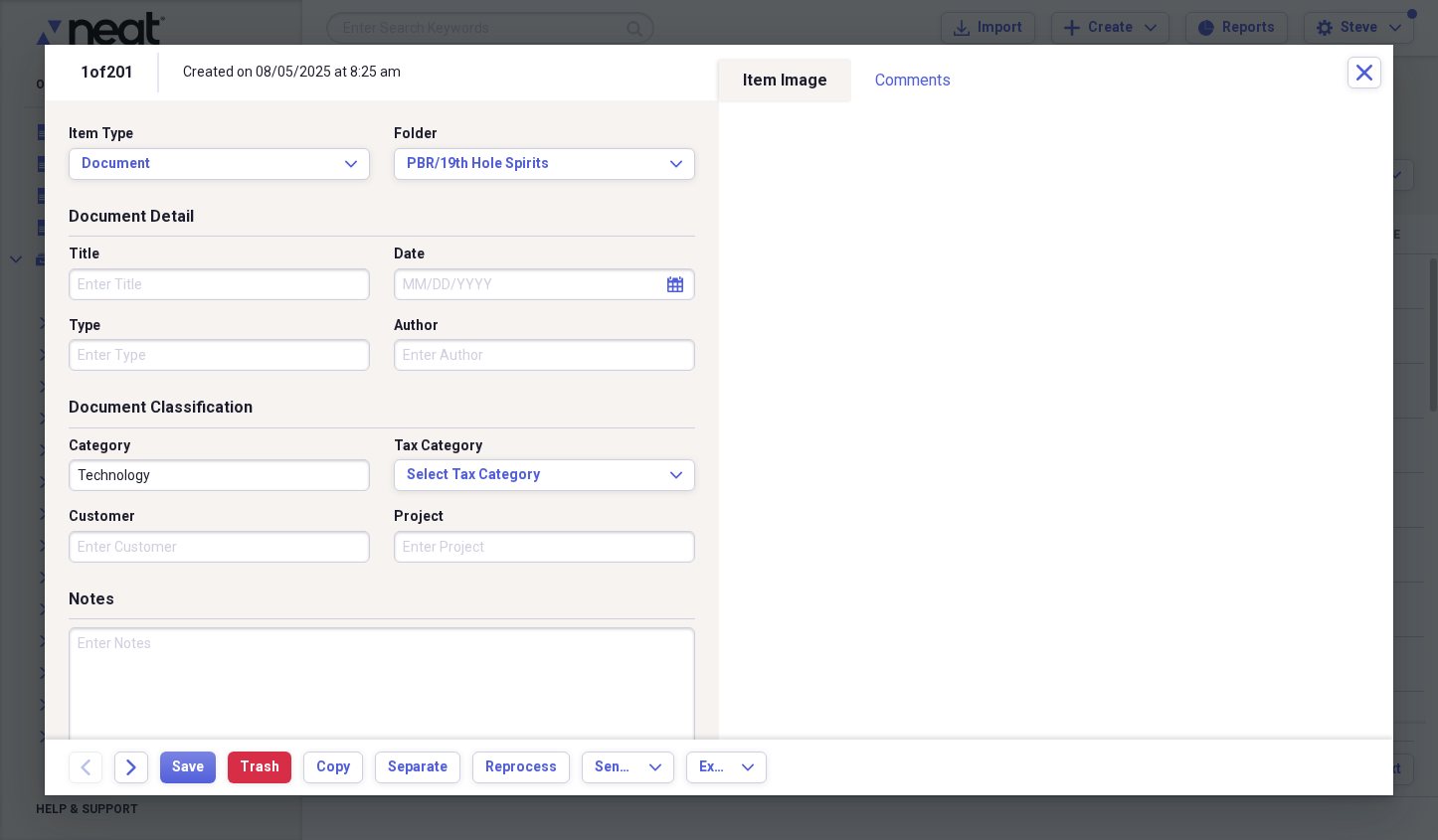 click on "Title" at bounding box center [219, 284] 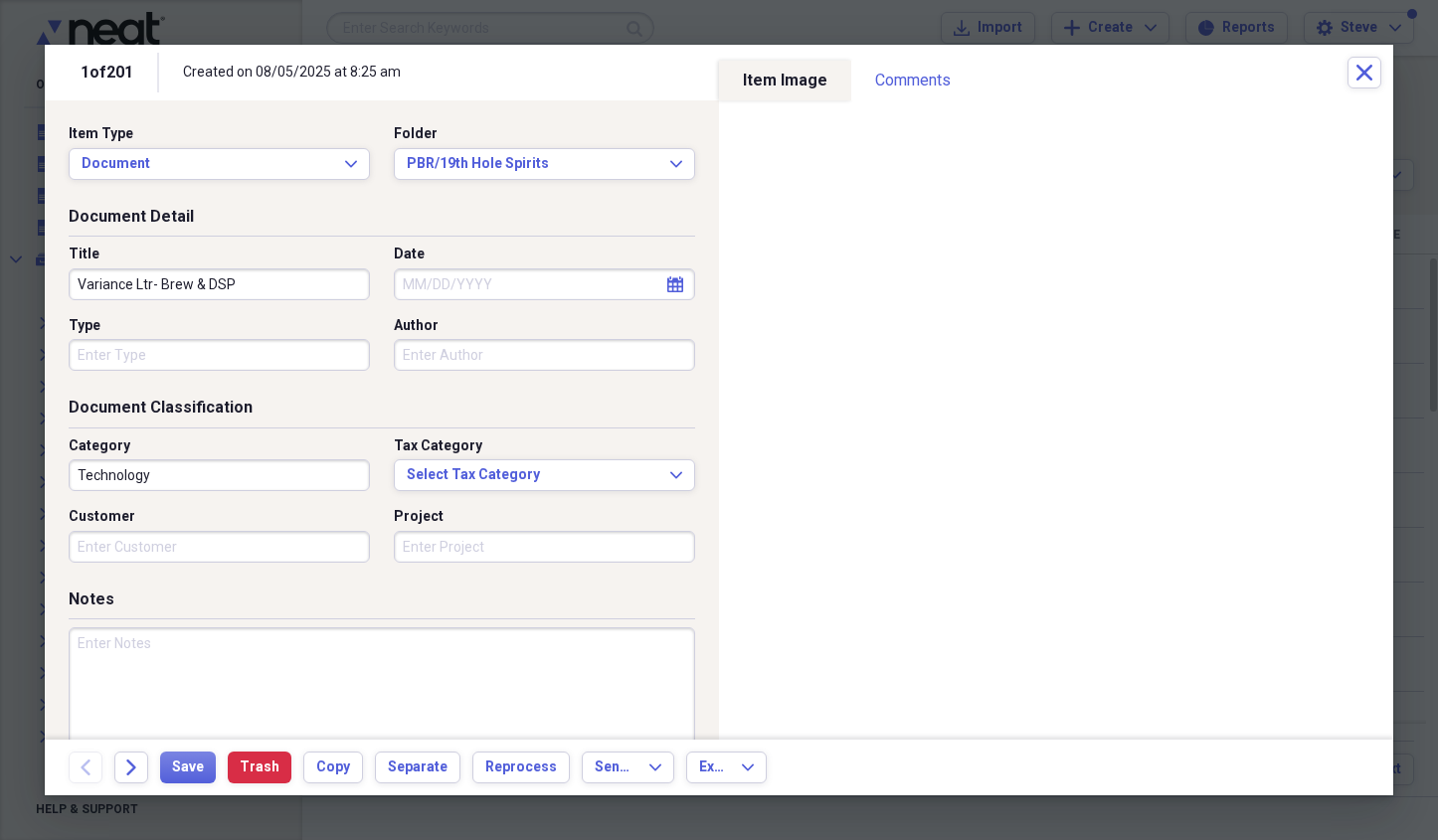type on "Variance Ltr- Brew & DSP" 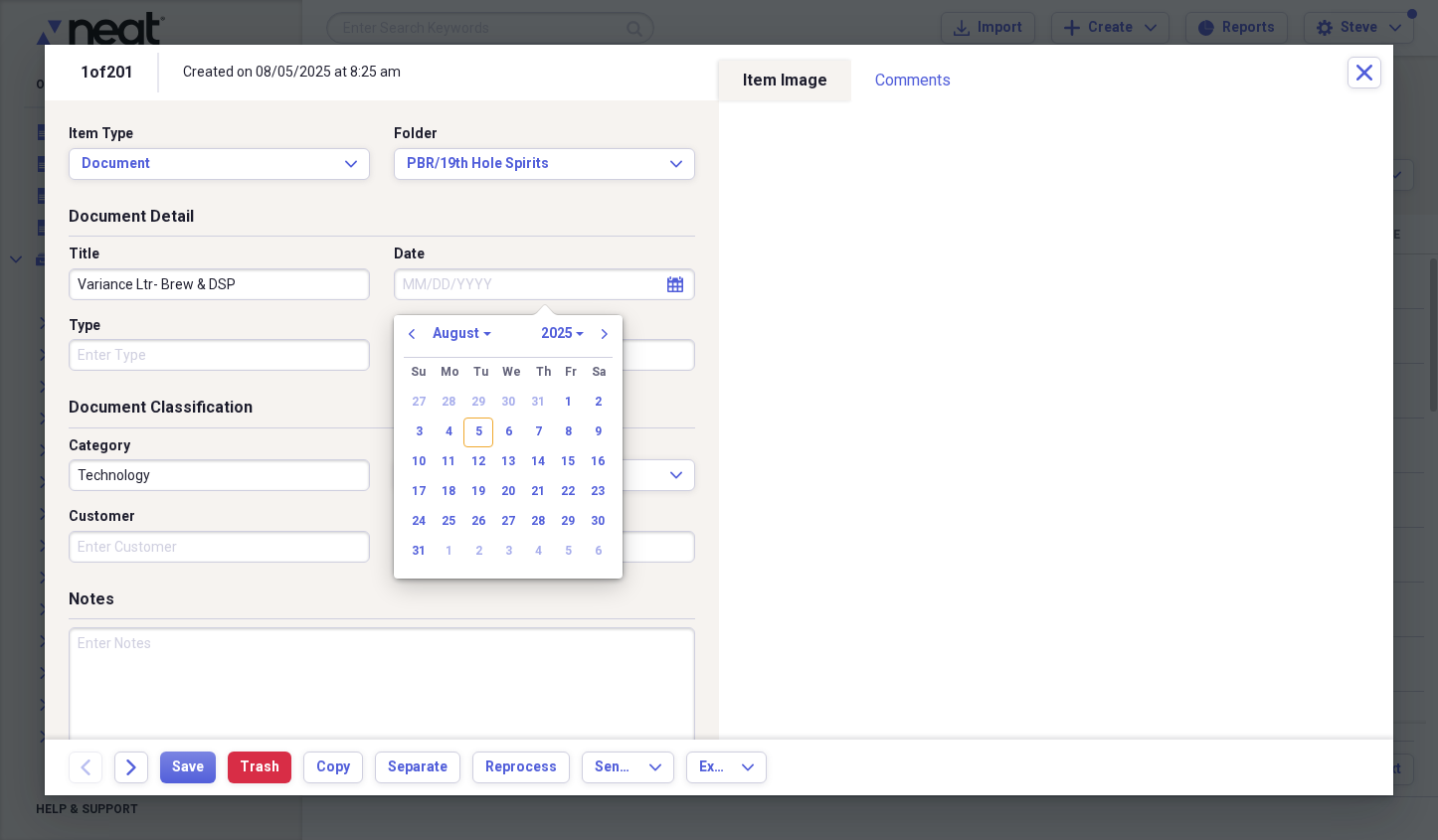click on "Date" at bounding box center (544, 284) 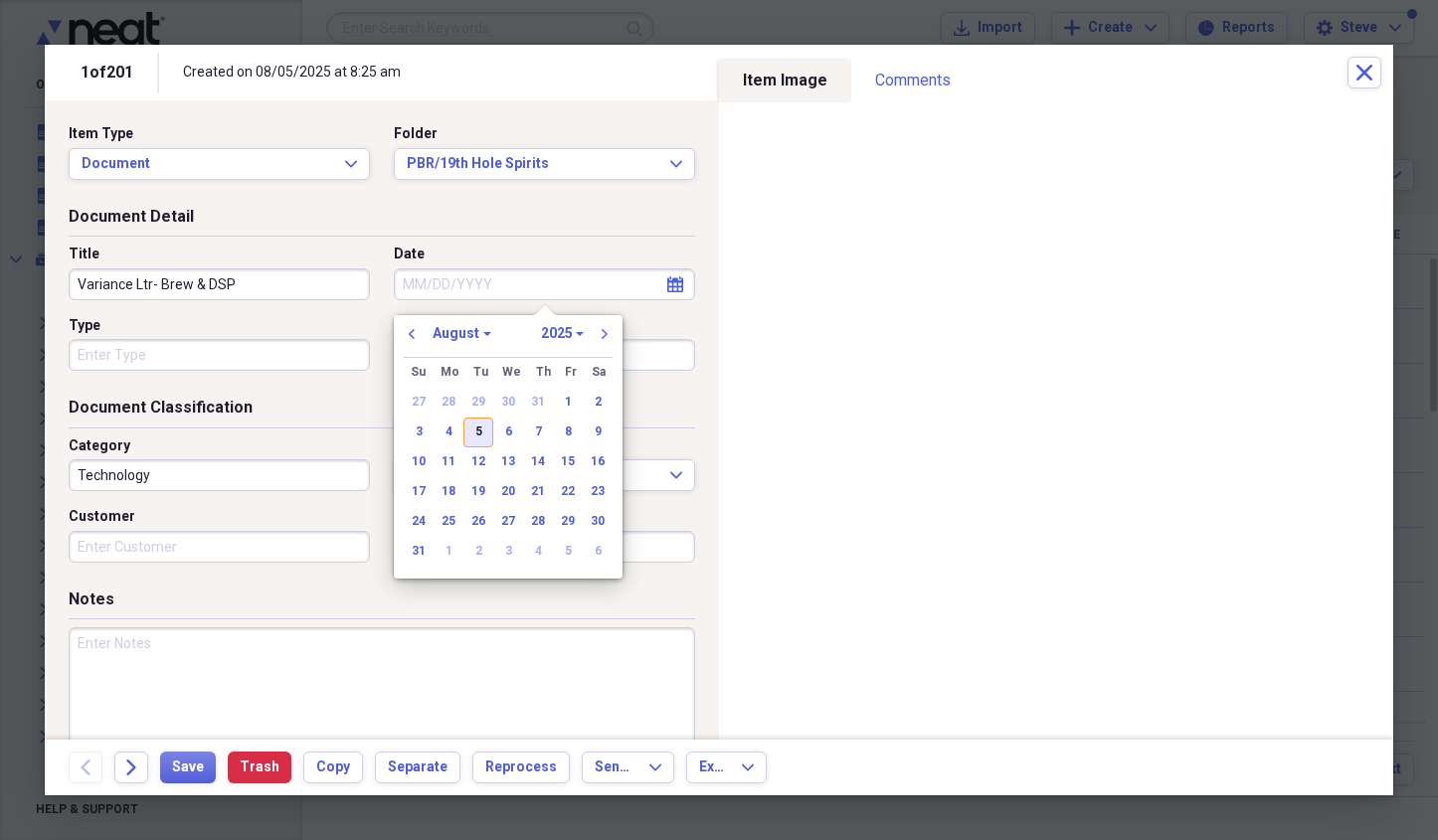 click on "5" at bounding box center (478, 432) 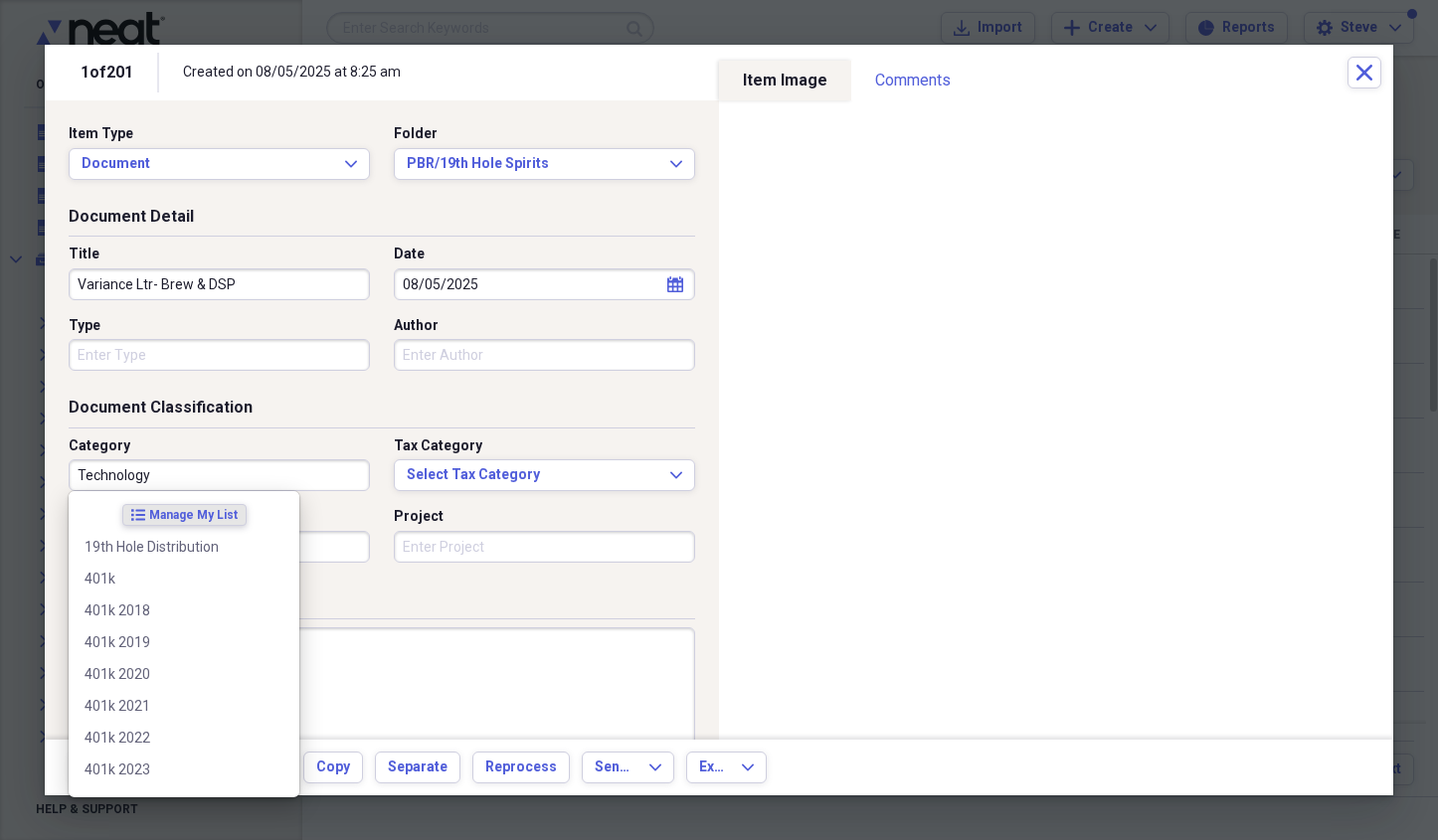 click on "Technology" at bounding box center (219, 475) 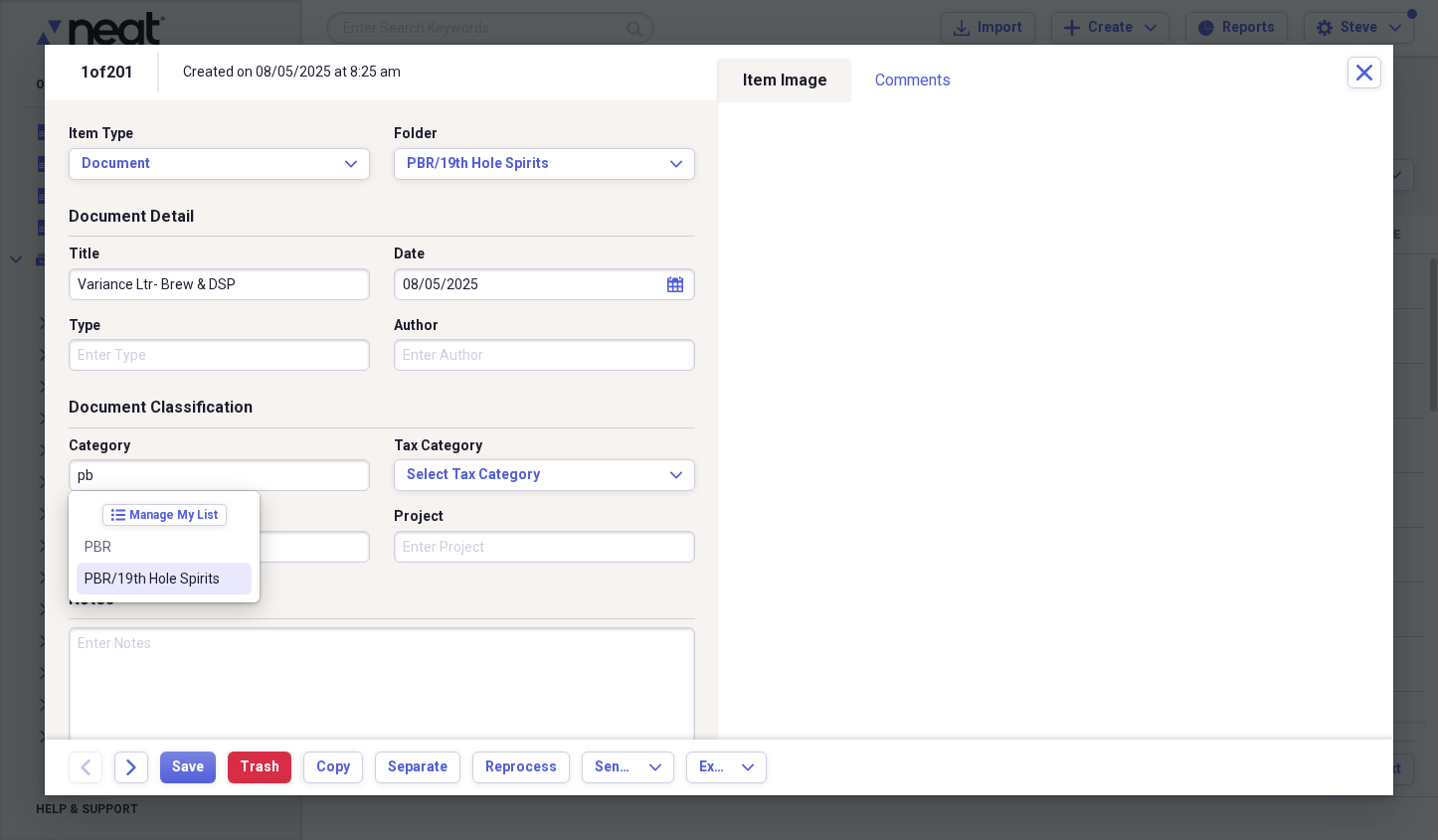 click on "PBR/19th Hole Spirits" at bounding box center [152, 579] 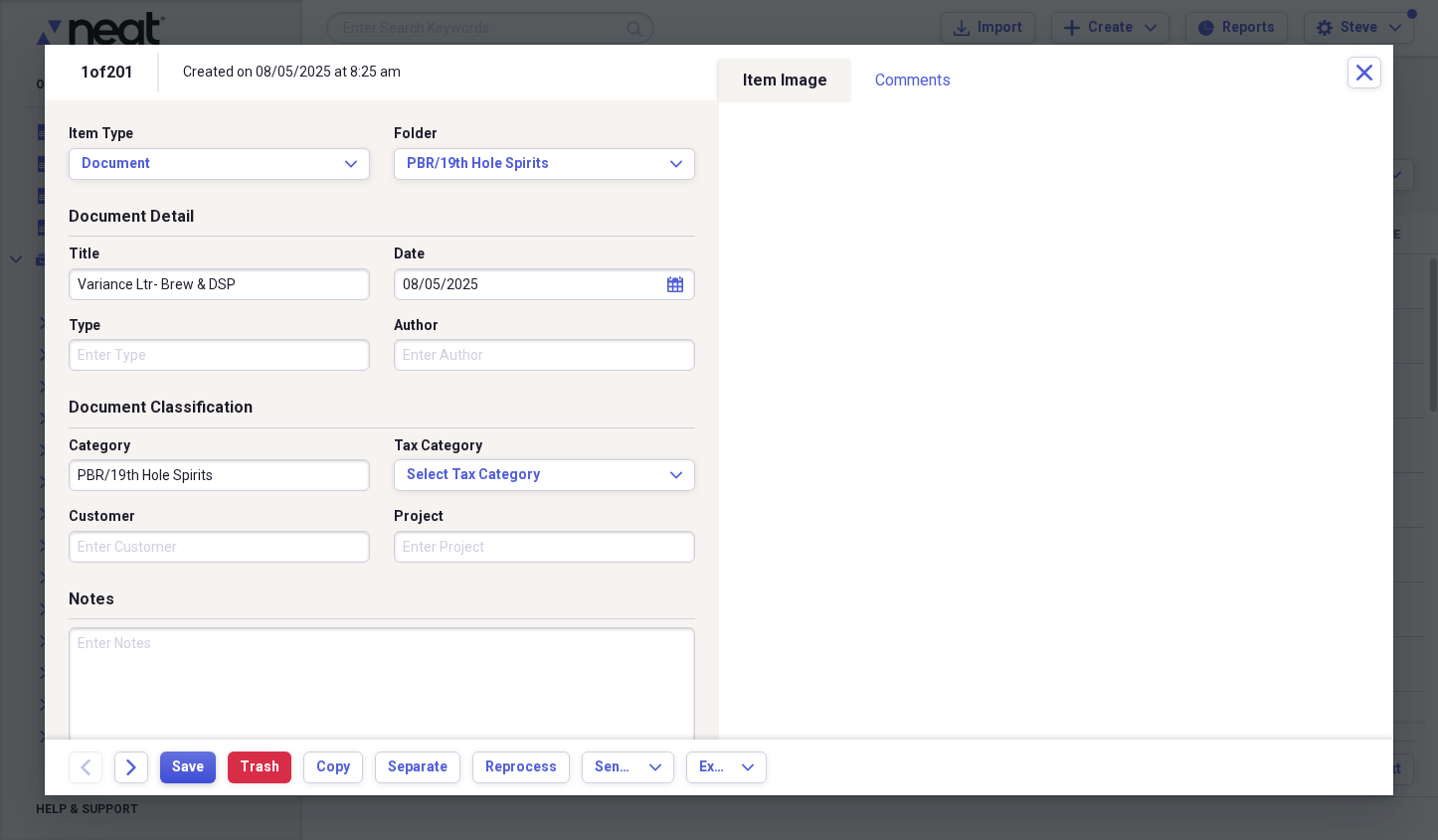 click on "Save" at bounding box center (188, 767) 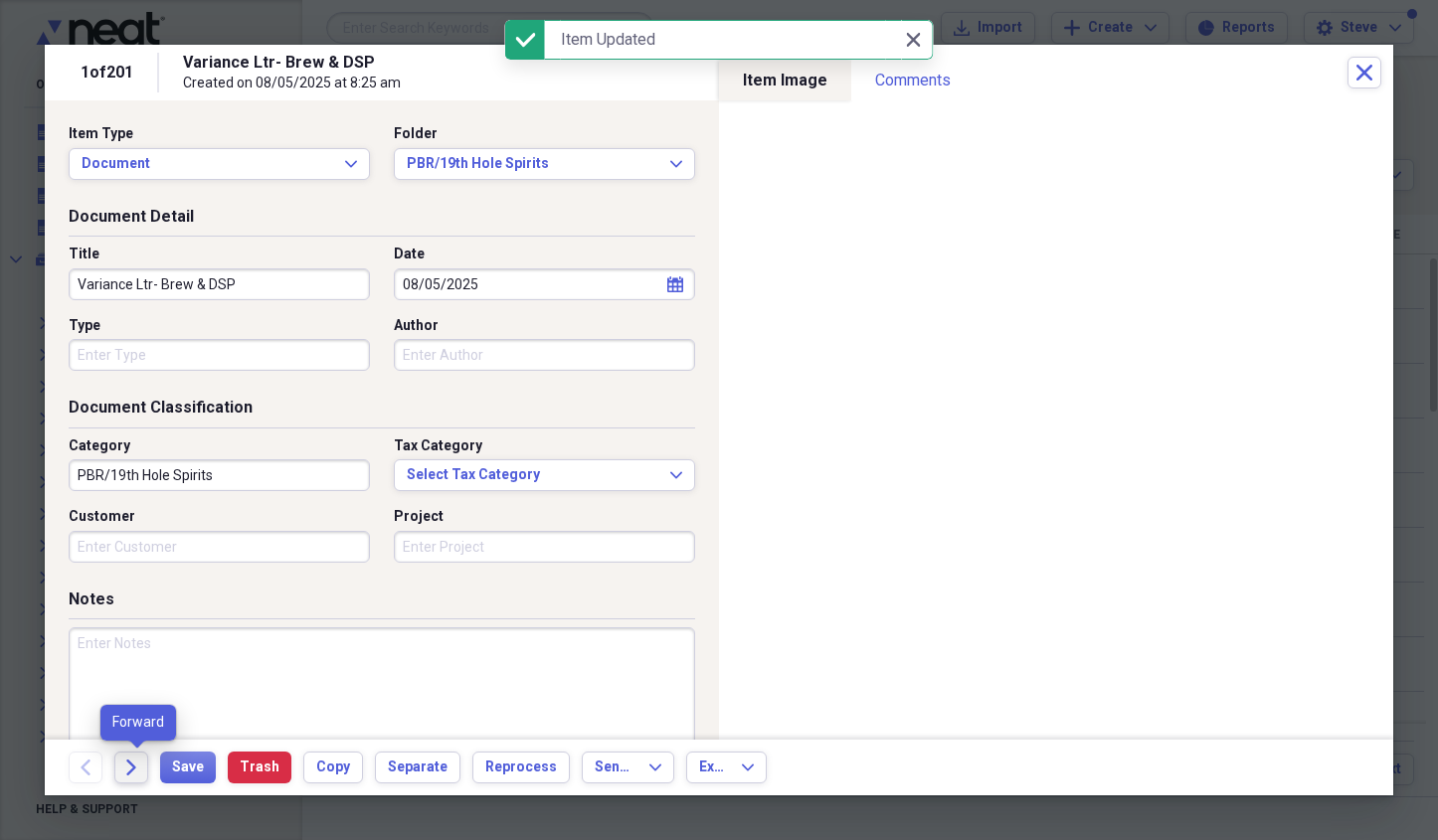 click on "Forward" at bounding box center (131, 767) 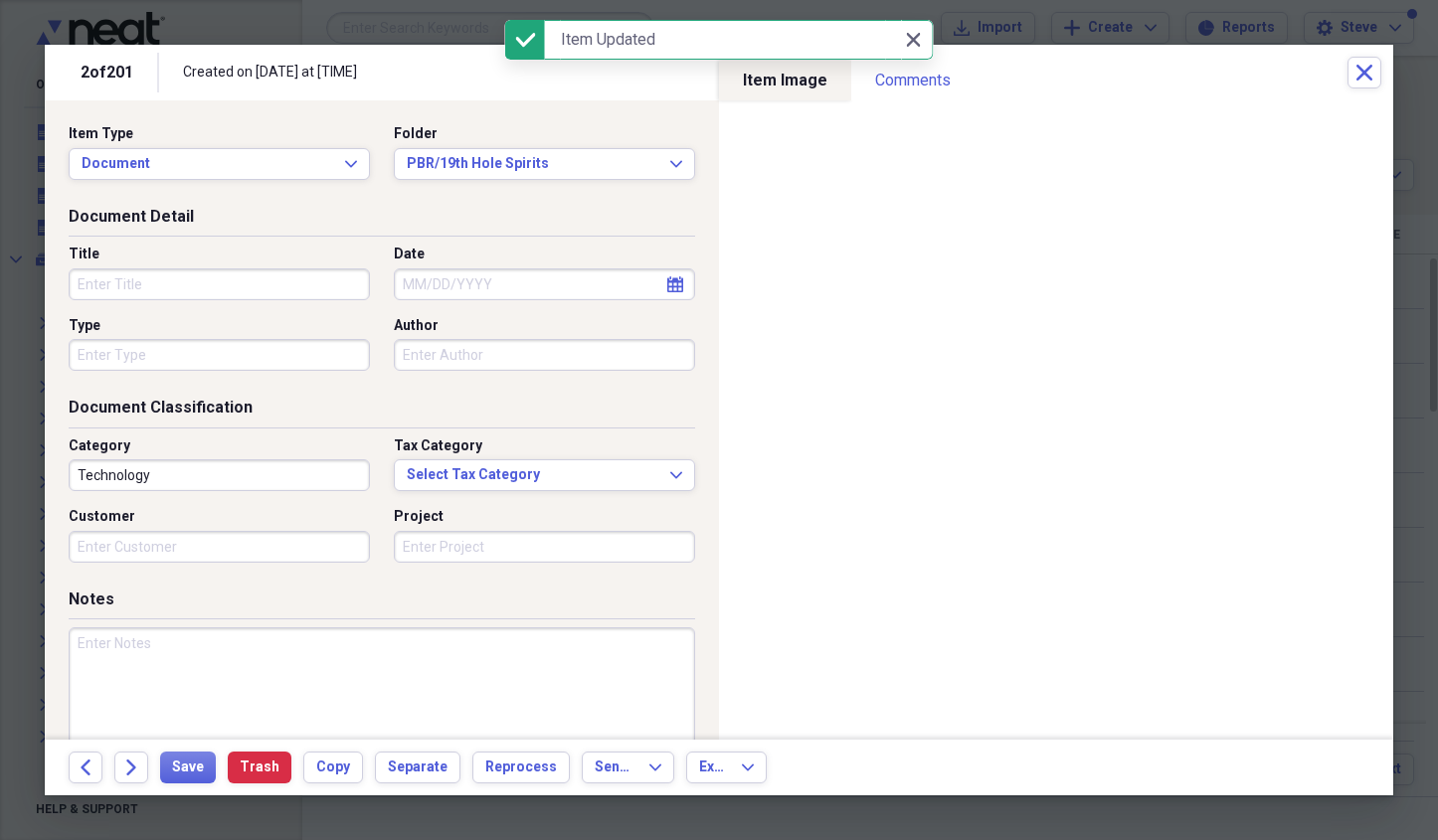 click on "Title" at bounding box center (219, 284) 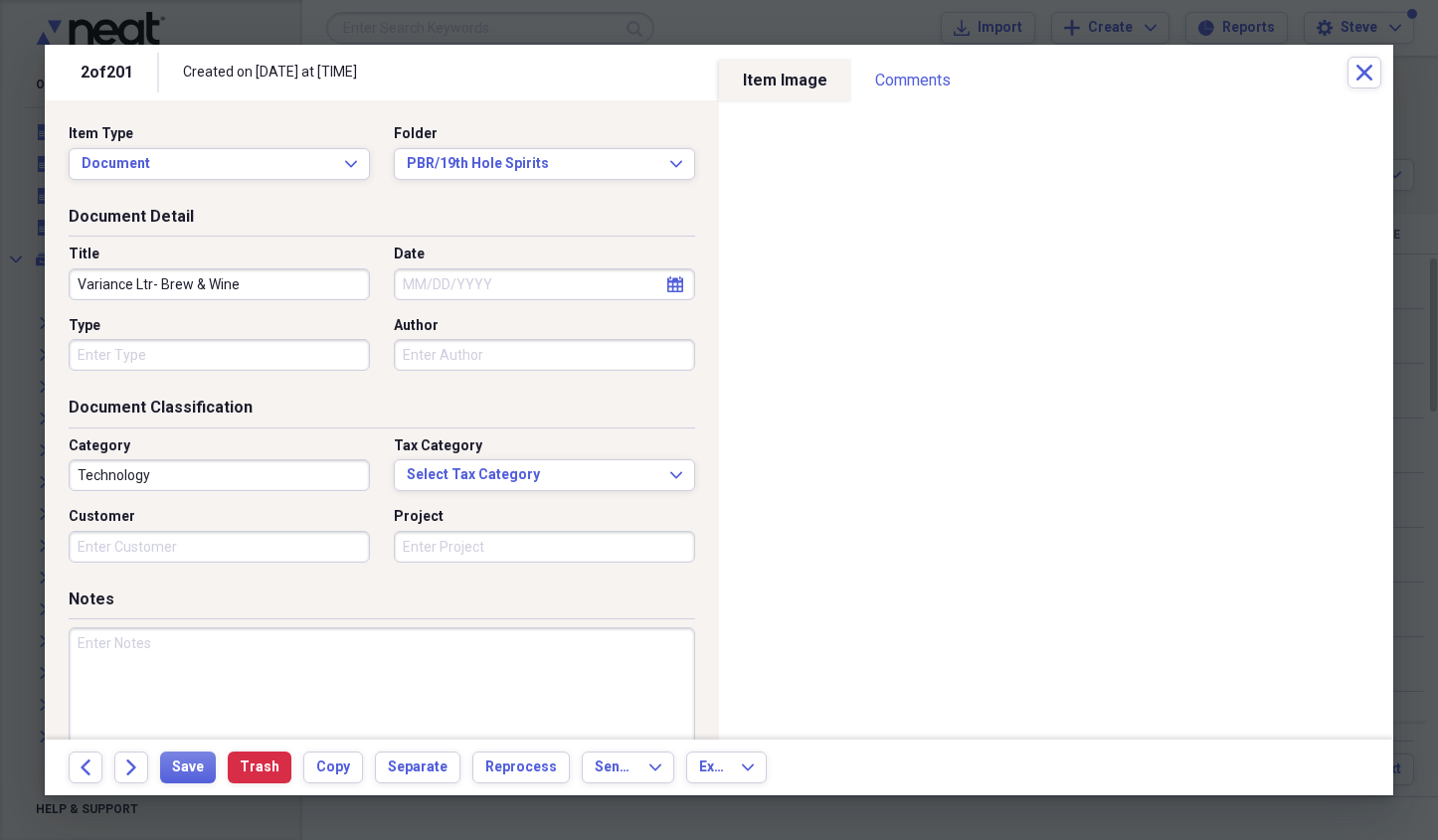 type on "Variance Ltr- Brew & Wine" 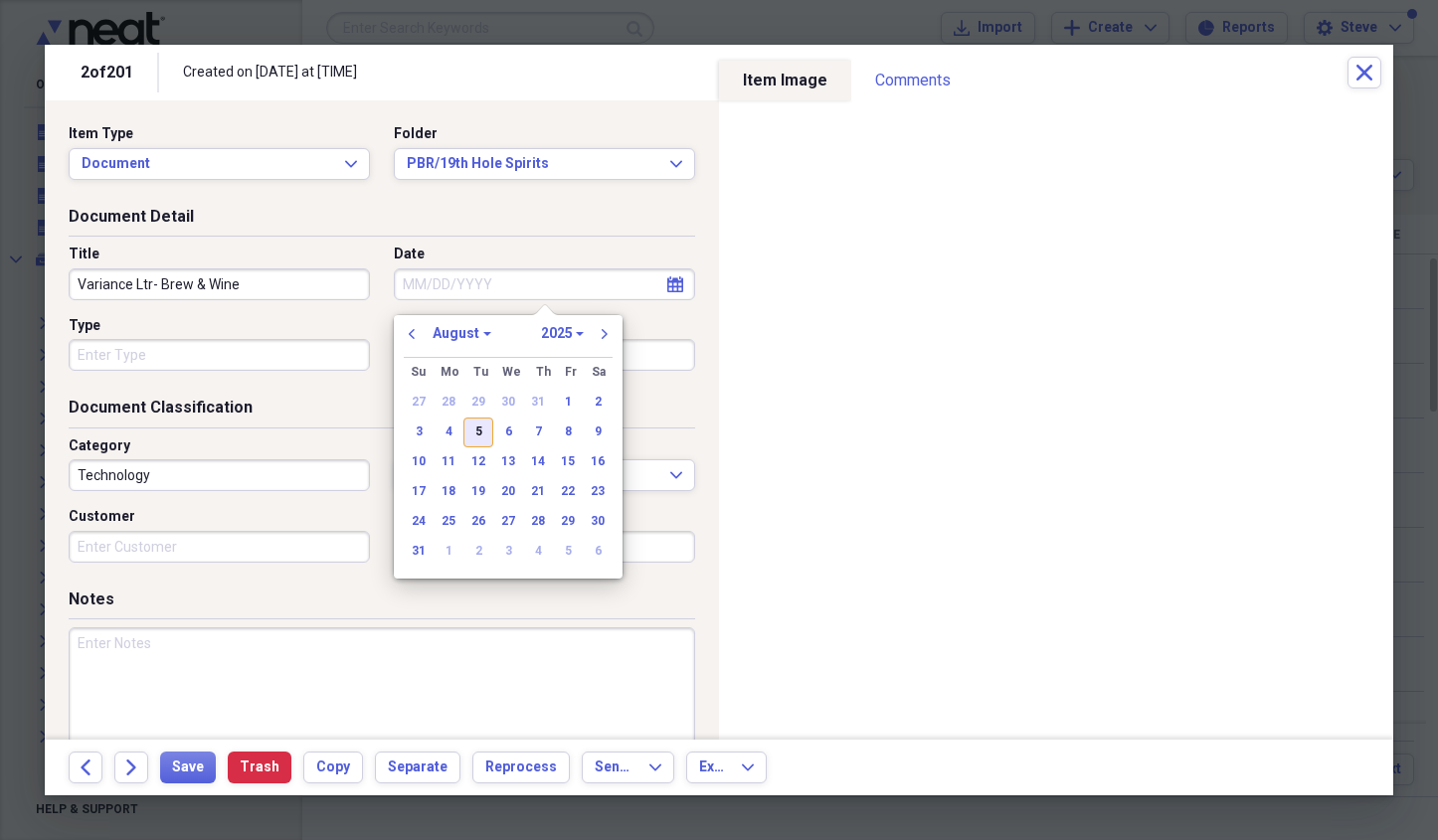 click on "5" at bounding box center [478, 432] 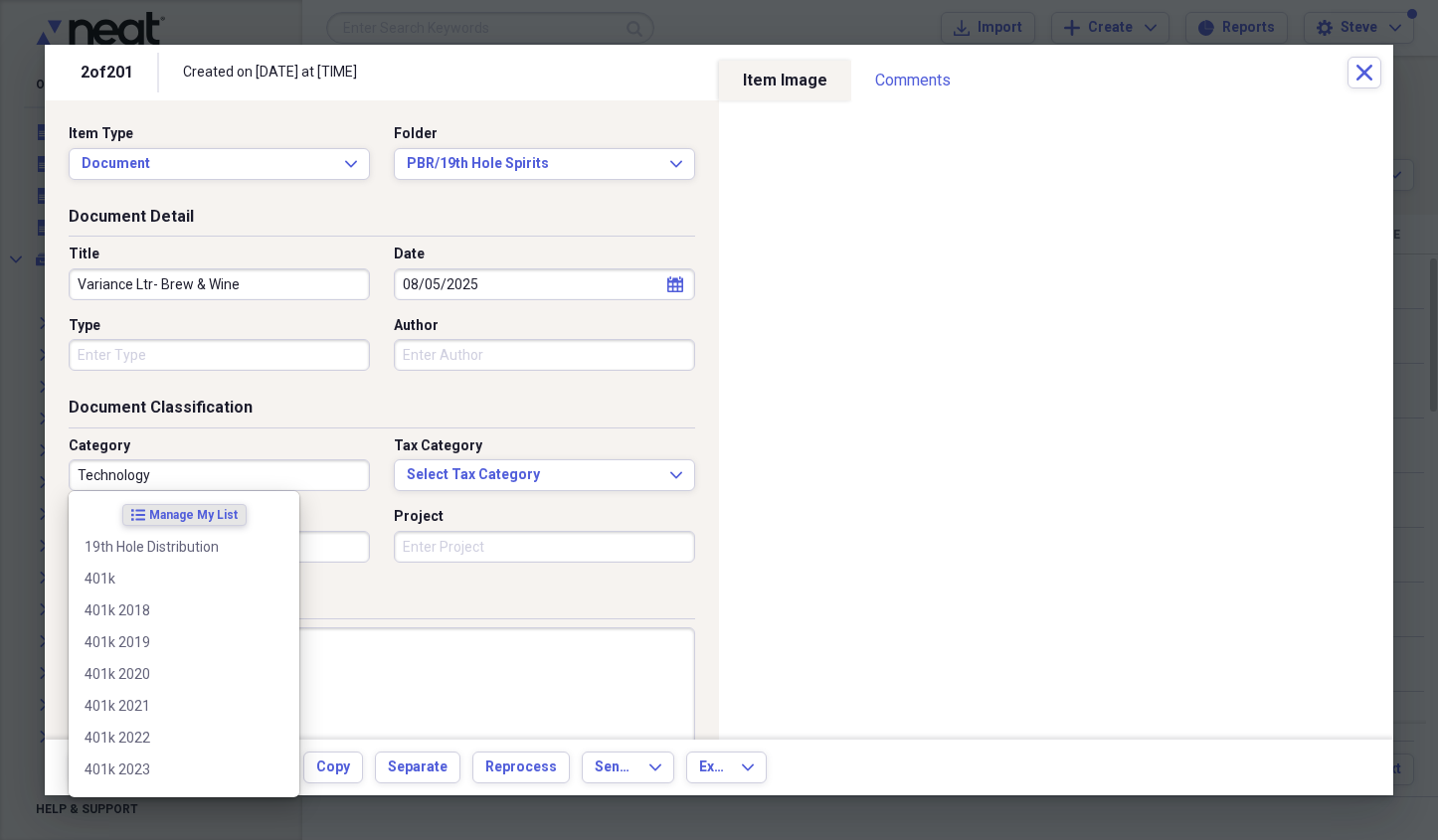 click on "Technology" at bounding box center [219, 475] 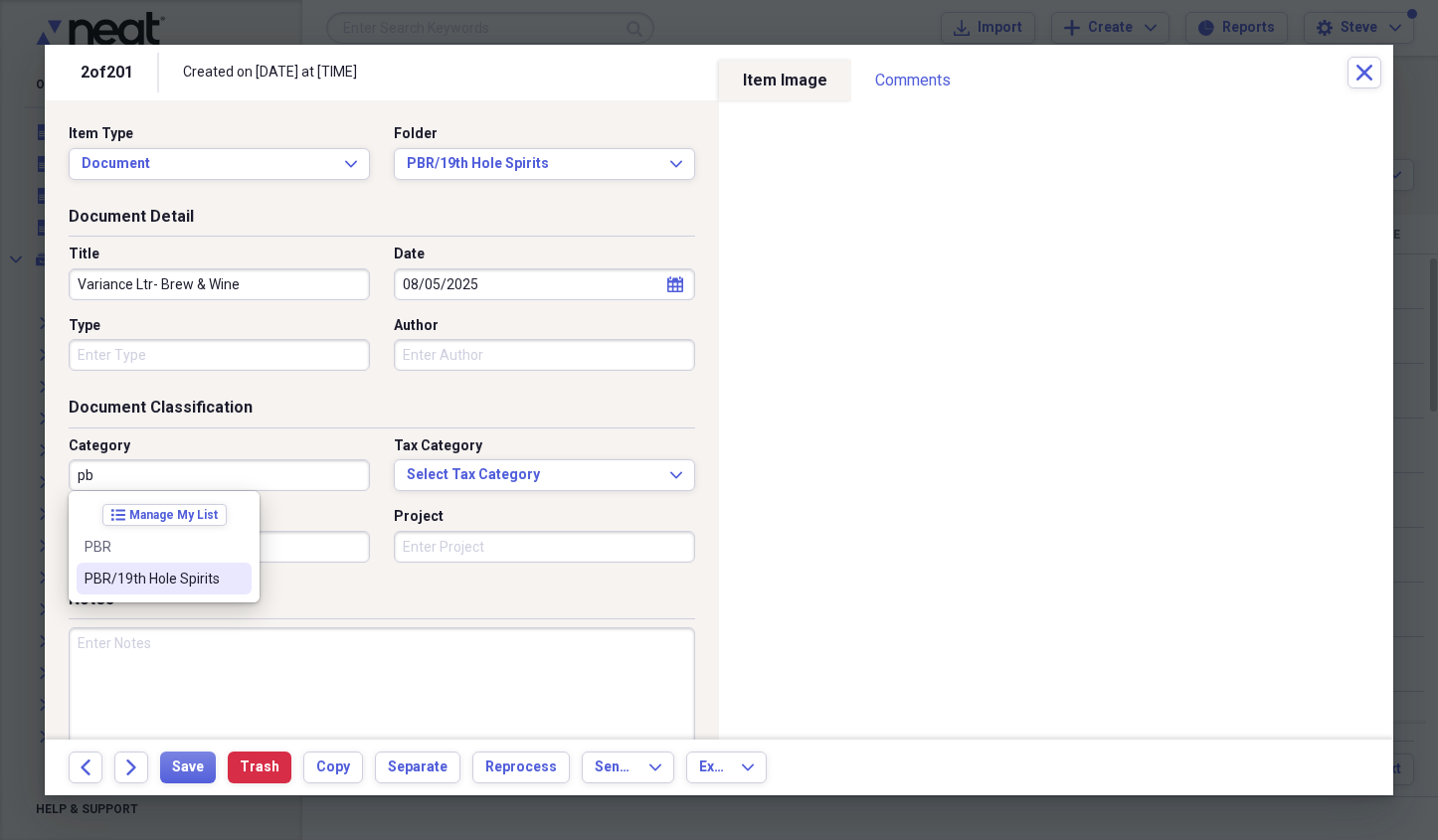 click on "PBR/19th Hole Spirits" at bounding box center (152, 579) 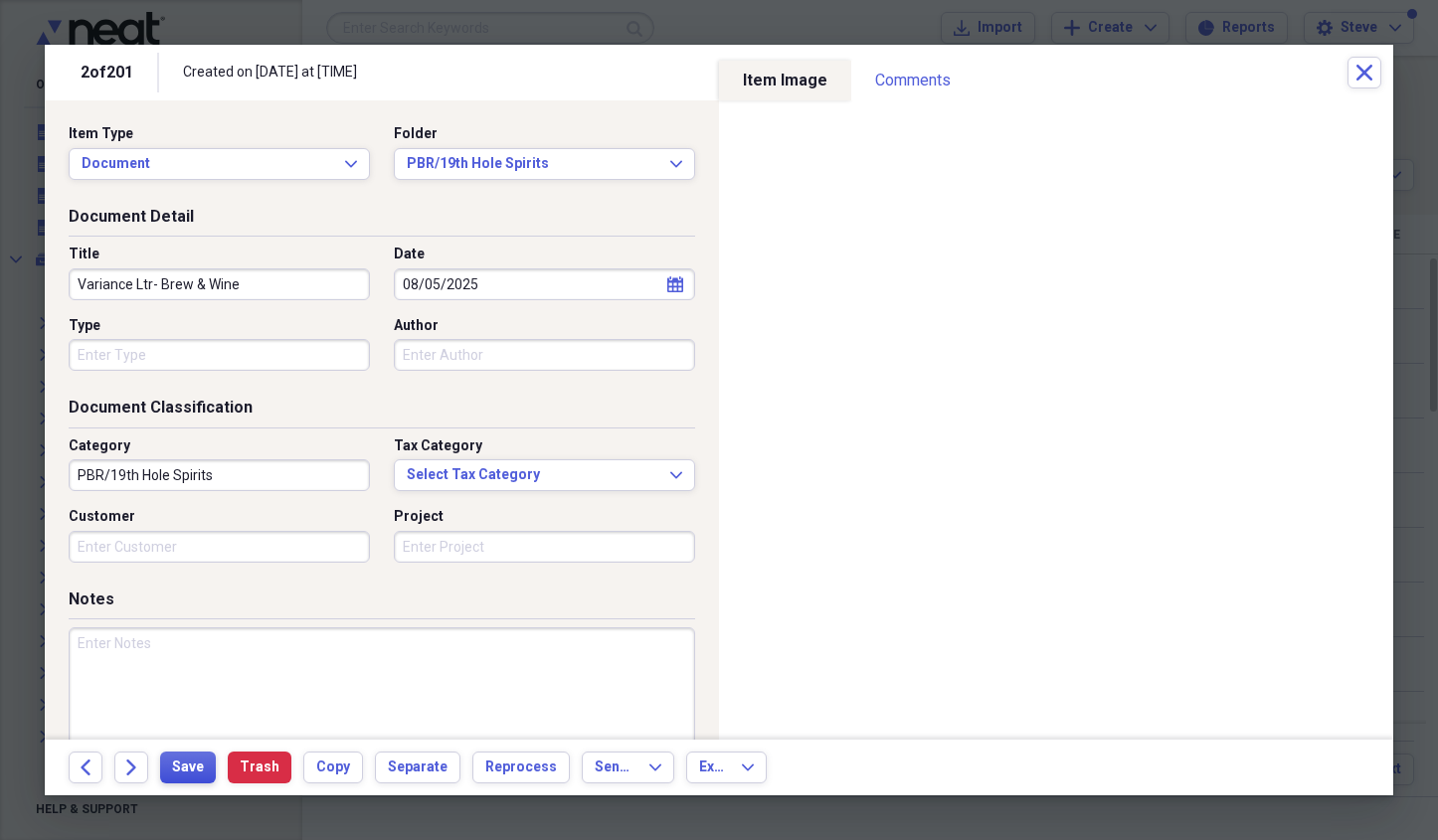 click on "Save" at bounding box center [188, 767] 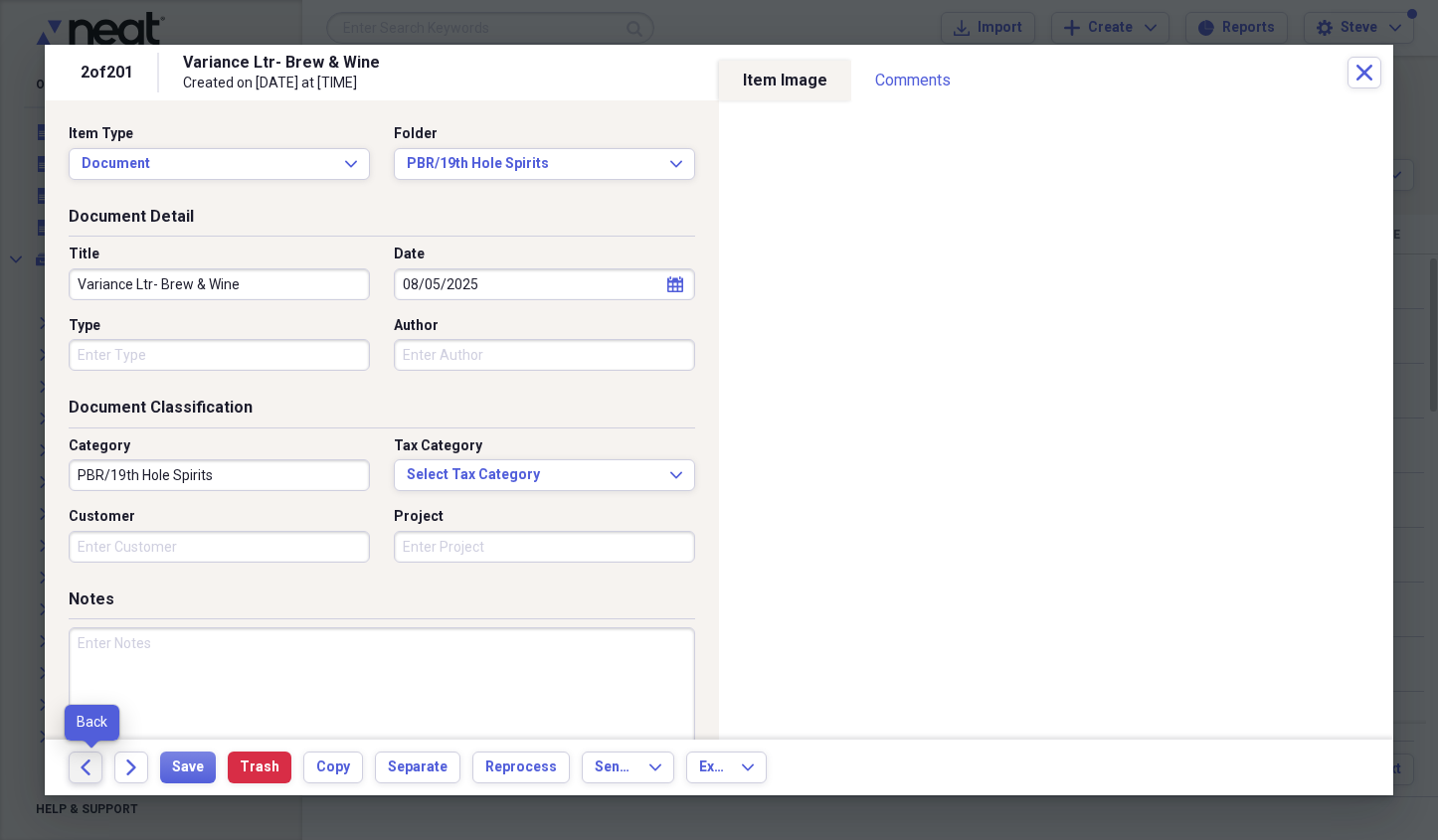 click 